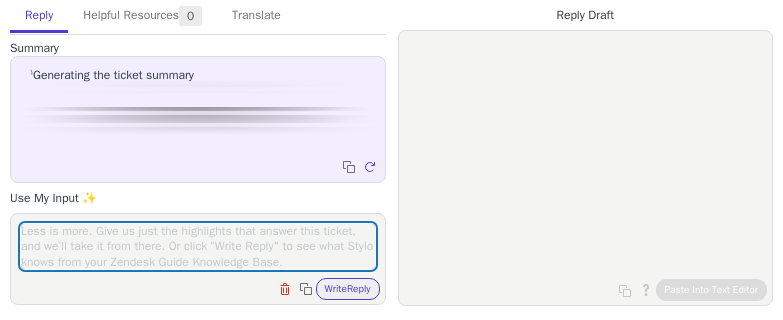 scroll, scrollTop: 0, scrollLeft: 0, axis: both 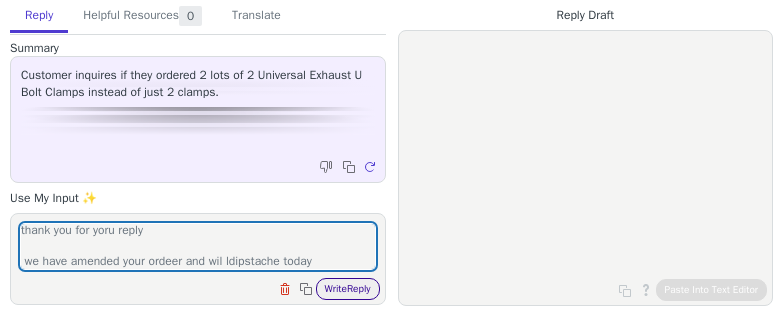 type on "thank you for yoru reply
we have amended your ordeer and wil ldipstache today" 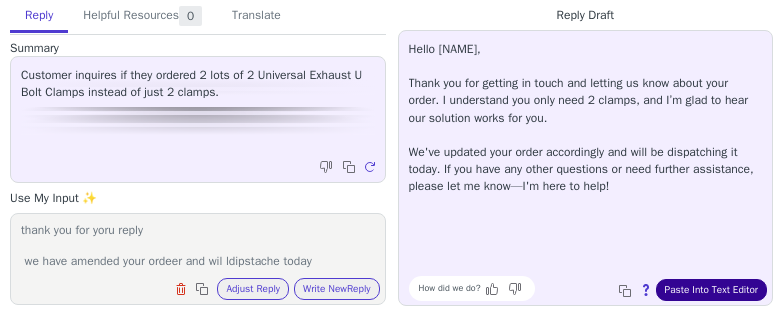 click on "Paste Into Text Editor" at bounding box center [711, 290] 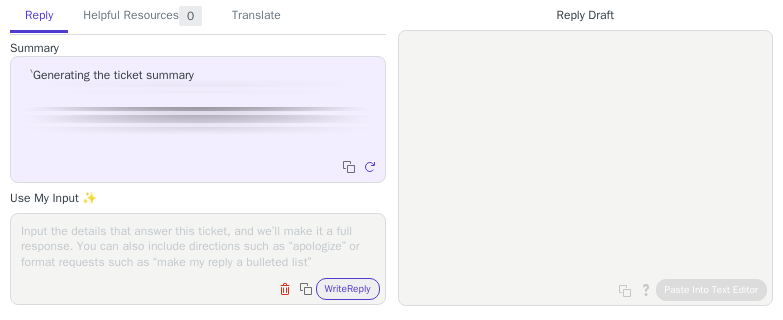 scroll, scrollTop: 0, scrollLeft: 0, axis: both 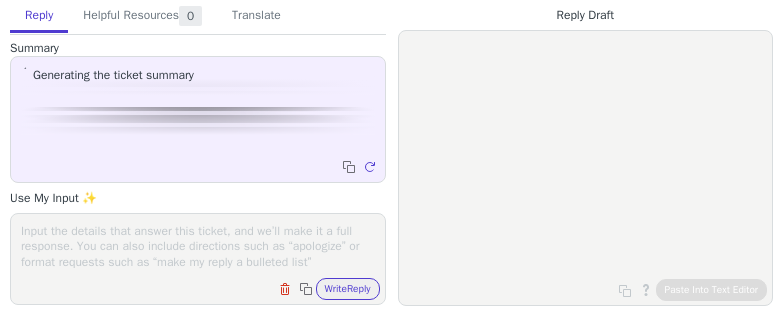 click at bounding box center (198, 246) 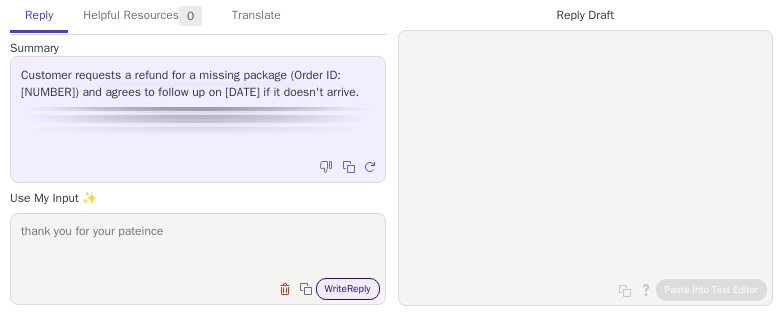 type on "thank you for your pateince" 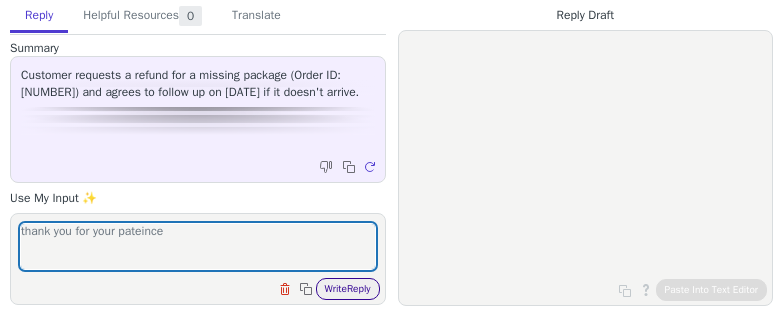 click on "Write  Reply" at bounding box center [348, 289] 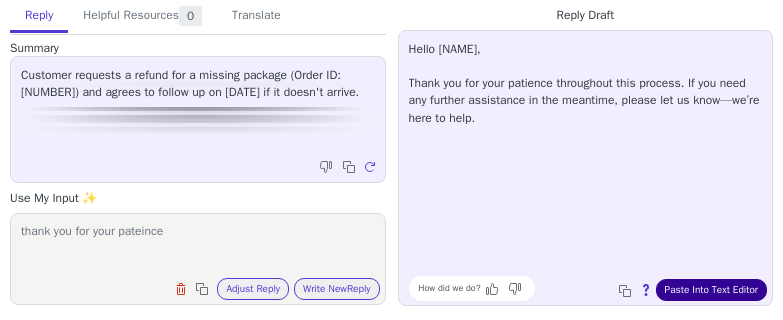 click on "Paste Into Text Editor" at bounding box center [711, 290] 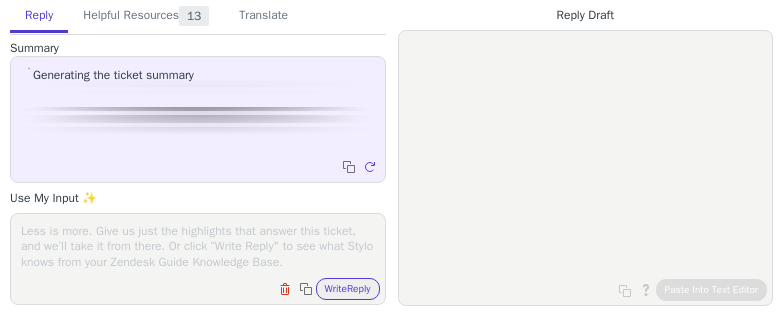 scroll, scrollTop: 0, scrollLeft: 0, axis: both 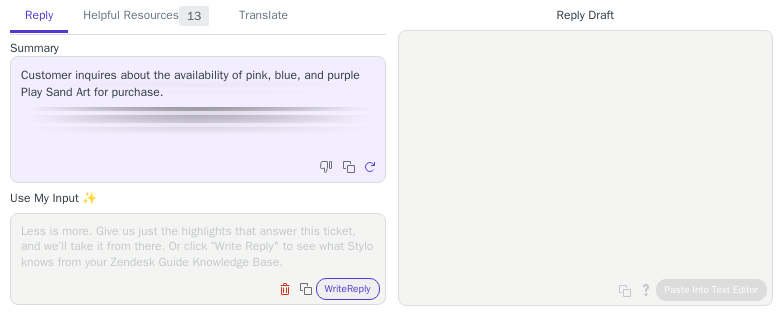 click at bounding box center (198, 246) 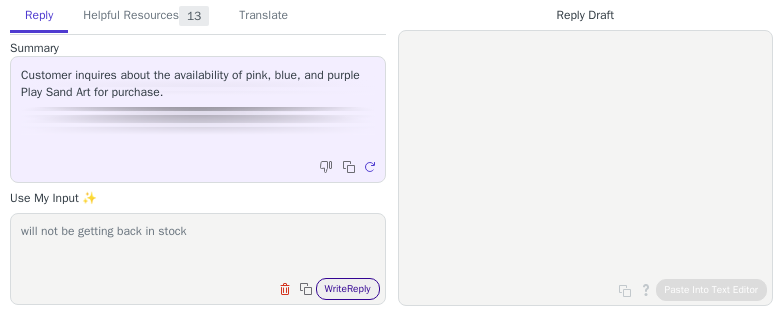 type on "will not be getting back in stock" 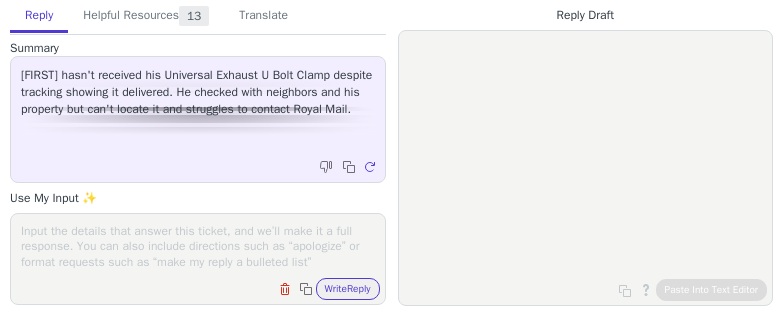 scroll, scrollTop: 0, scrollLeft: 0, axis: both 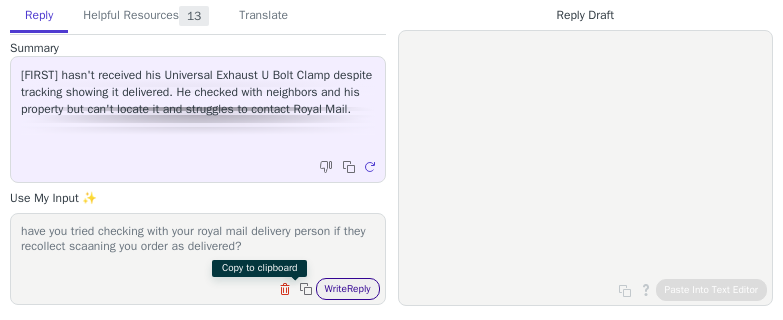 type on "have you tried checking with your royal mail delivery person if they recollect scaaning you order as delivered?" 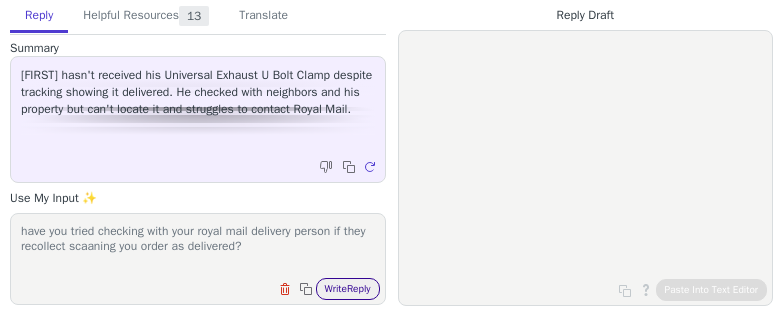 click on "Write  Reply" at bounding box center (348, 289) 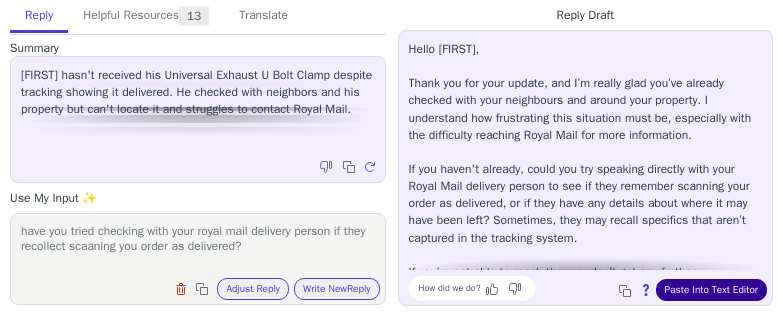 click on "Paste Into Text Editor" at bounding box center (711, 290) 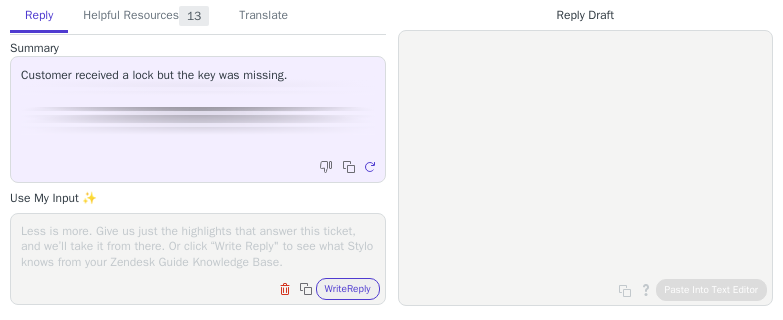 scroll, scrollTop: 0, scrollLeft: 0, axis: both 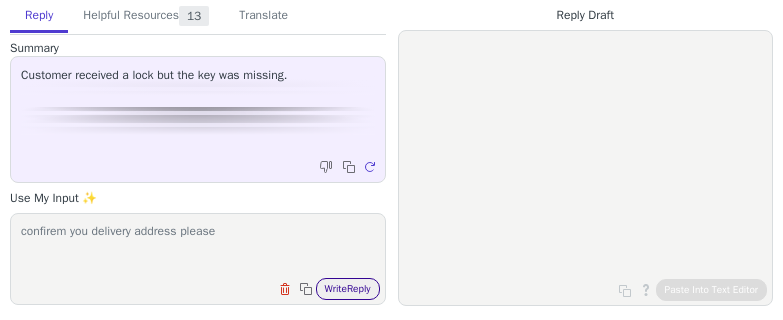 type on "confirem you delivery address please" 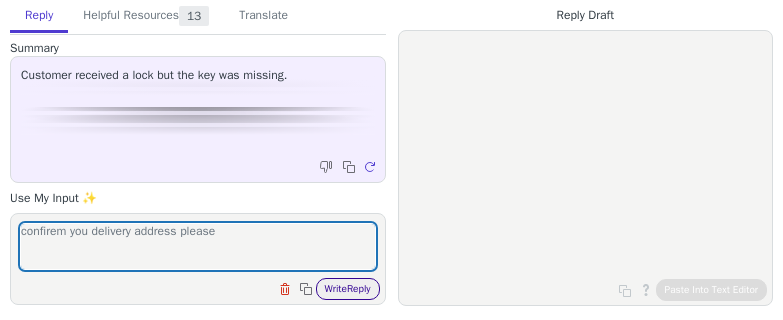 click on "Write  Reply" at bounding box center [348, 289] 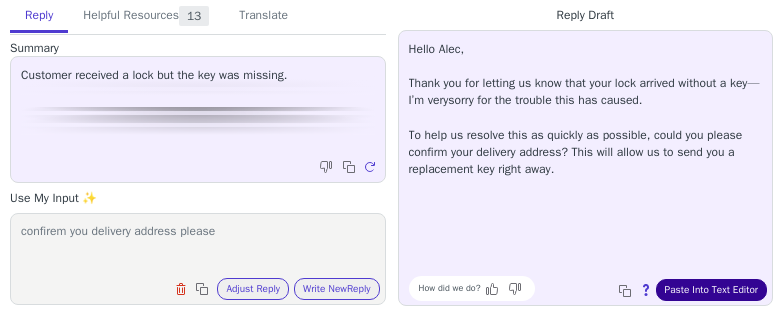 click on "Paste Into Text Editor" at bounding box center (711, 290) 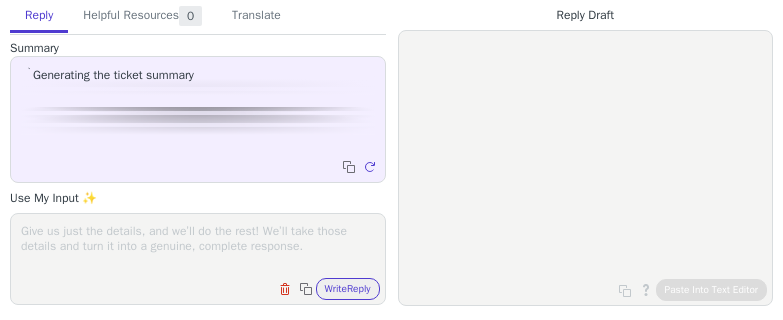 scroll, scrollTop: 0, scrollLeft: 0, axis: both 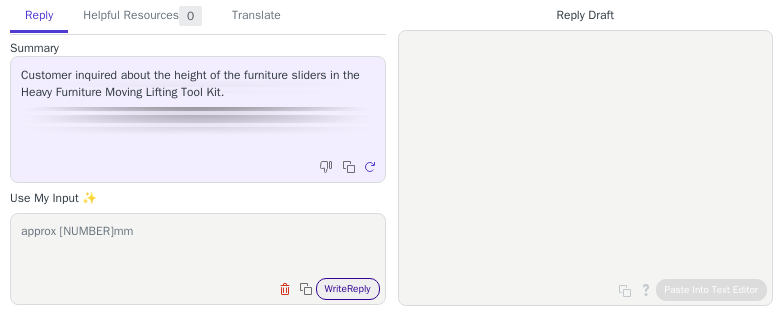 type on "approx 12mm" 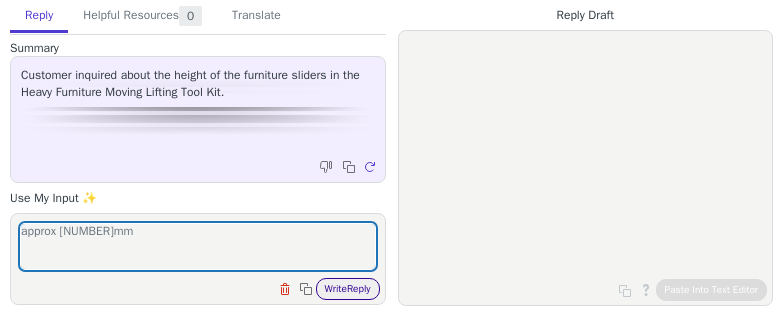 click on "Write  Reply" at bounding box center (348, 289) 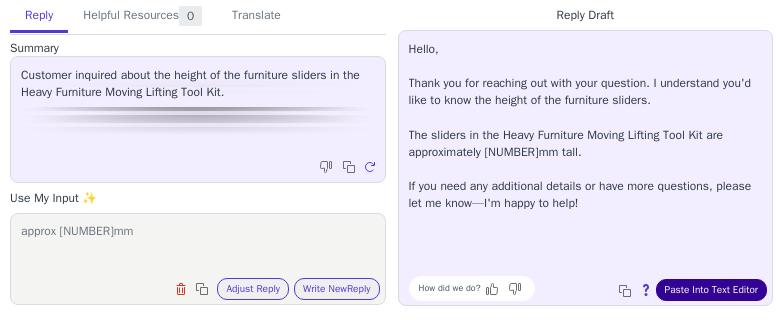click on "Paste Into Text Editor" at bounding box center [711, 290] 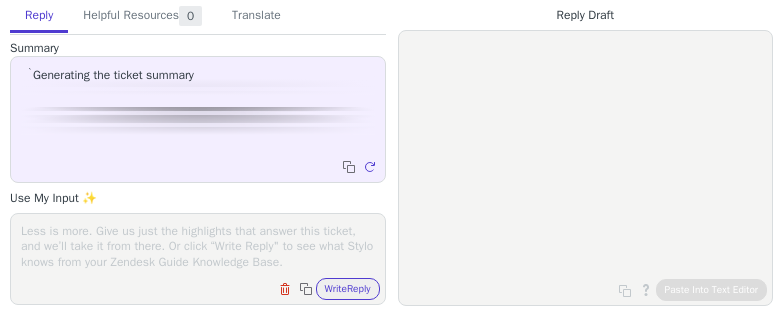 scroll, scrollTop: 0, scrollLeft: 0, axis: both 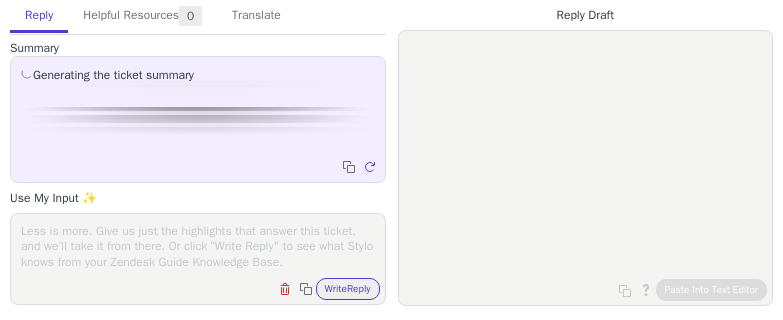 click at bounding box center (198, 246) 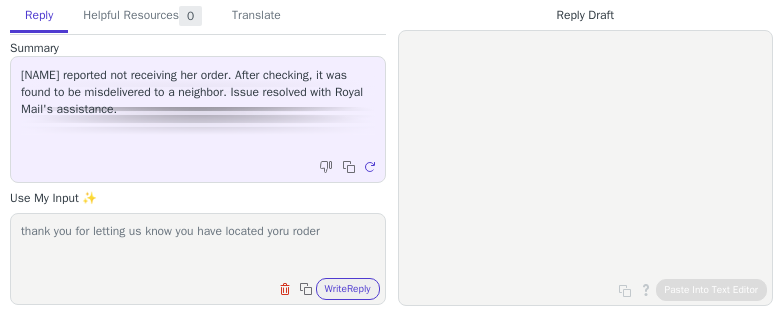scroll, scrollTop: 1, scrollLeft: 0, axis: vertical 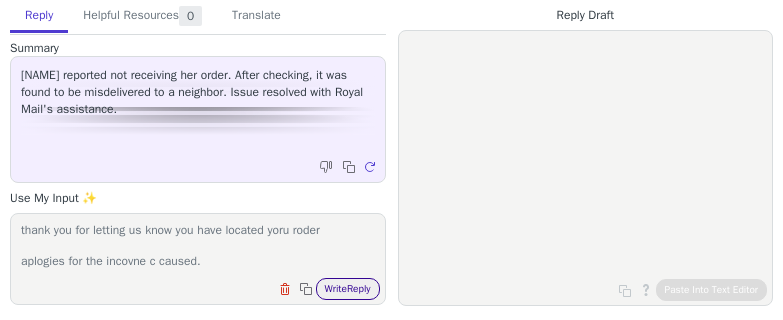 type on "thank you for letting us know you have located yoru roder
aplogies for the incovne c caused." 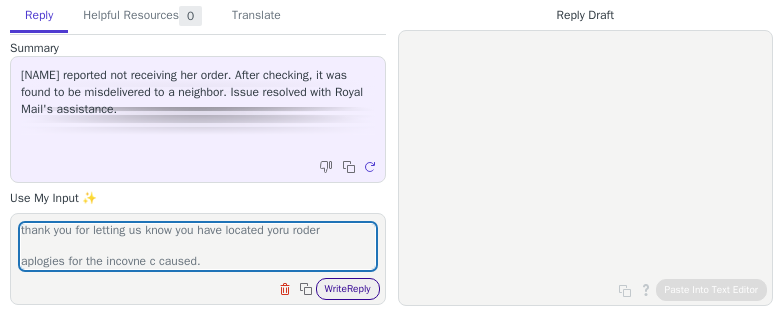 click on "Write  Reply" at bounding box center (348, 289) 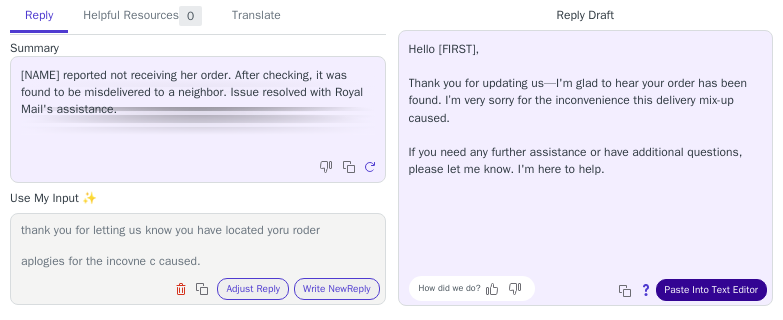 click on "Paste Into Text Editor" at bounding box center (711, 290) 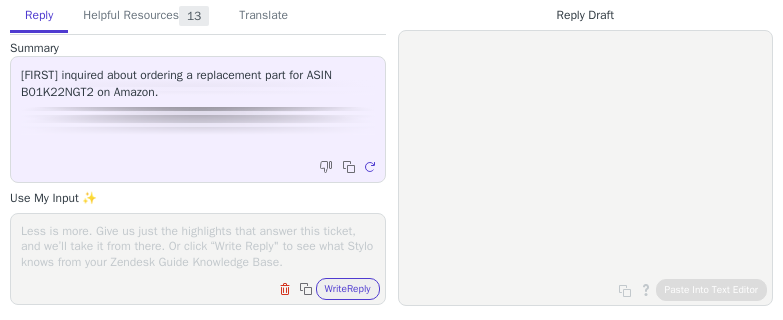 scroll, scrollTop: 0, scrollLeft: 0, axis: both 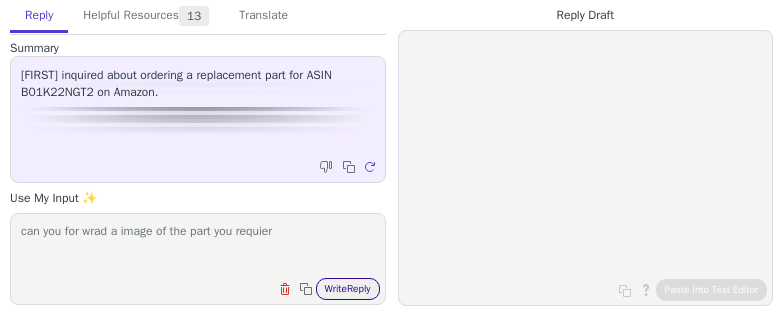 type on "can you for wrad a image of the part you requier" 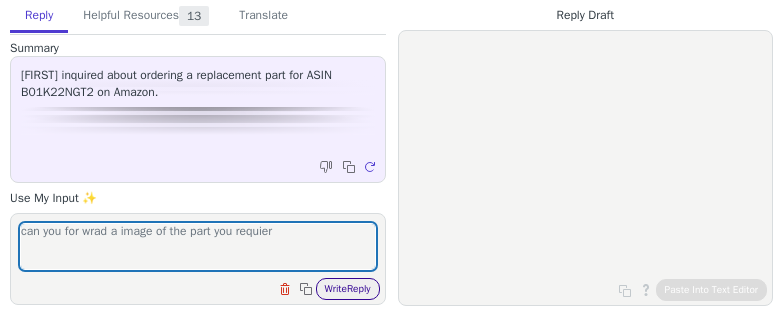 click on "Write  Reply" at bounding box center (348, 289) 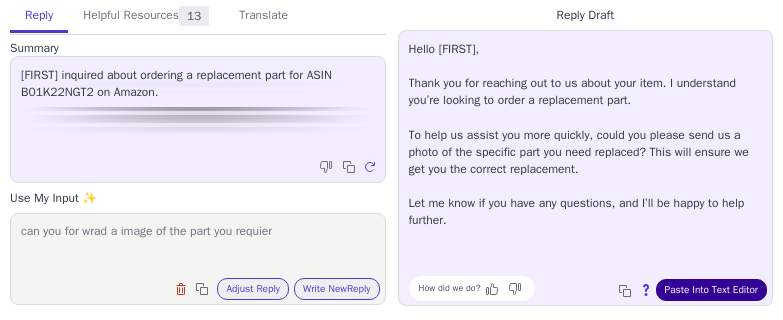 click on "Paste Into Text Editor" at bounding box center [711, 290] 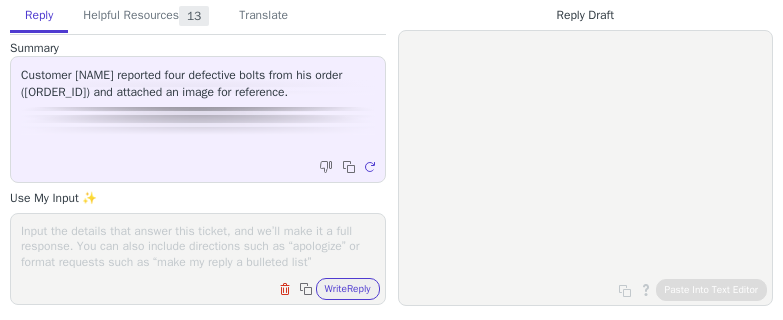 scroll, scrollTop: 0, scrollLeft: 0, axis: both 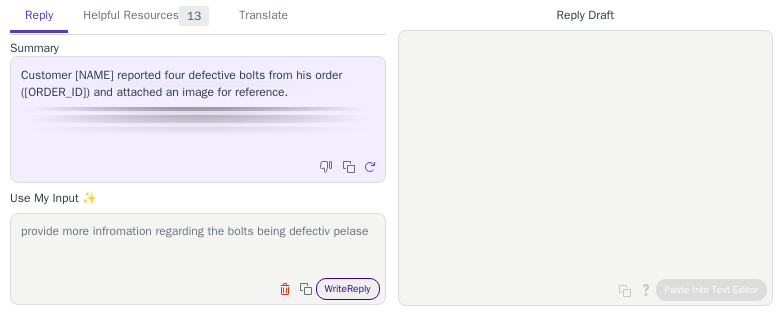 type on "provide more infromation regarding the bolts being defectiv pelase" 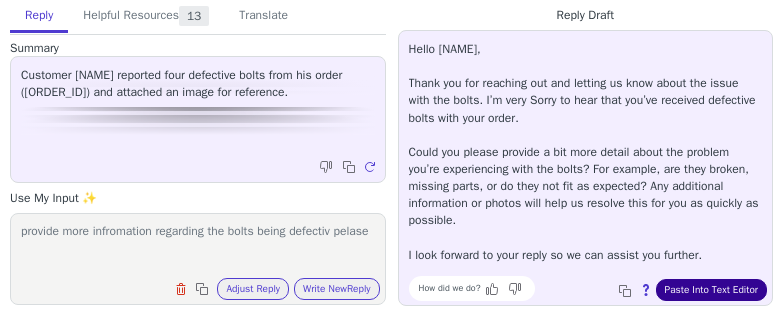click on "Paste Into Text Editor" at bounding box center (711, 290) 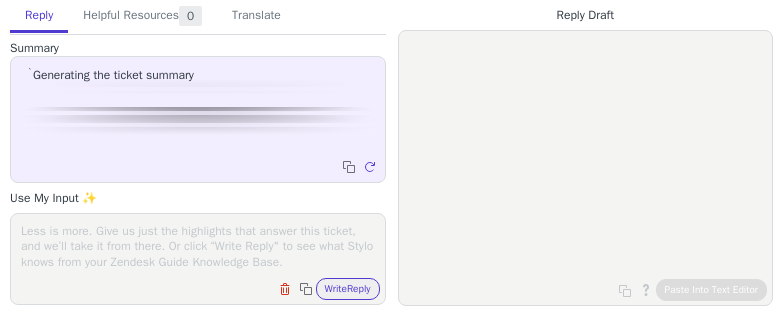 scroll, scrollTop: 0, scrollLeft: 0, axis: both 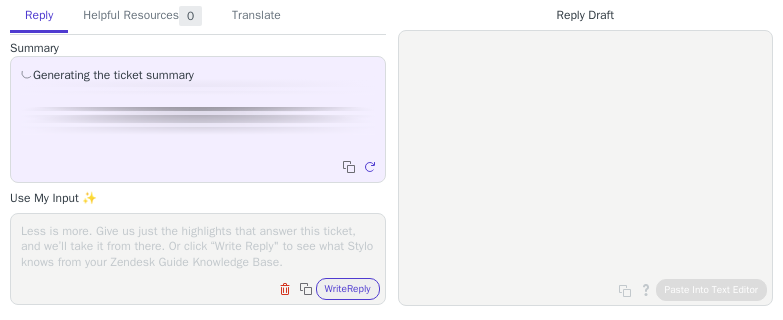 click at bounding box center [198, 246] 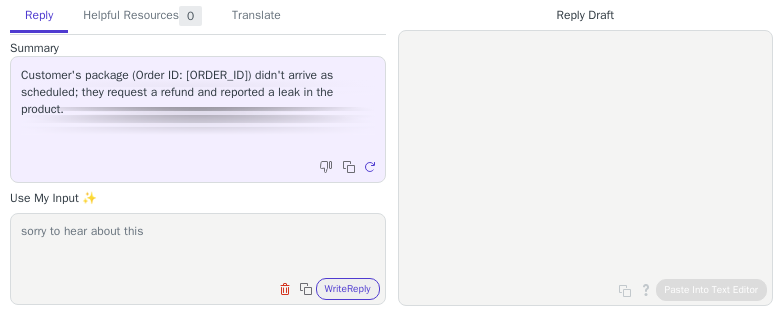 scroll, scrollTop: 1, scrollLeft: 0, axis: vertical 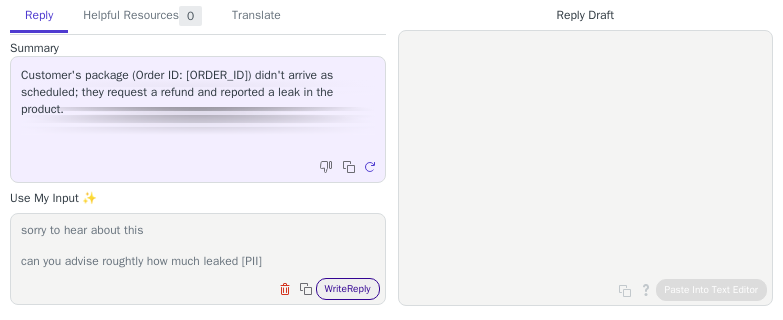 type on "sorry to hear about this
can you advise roughtly how much leaked" 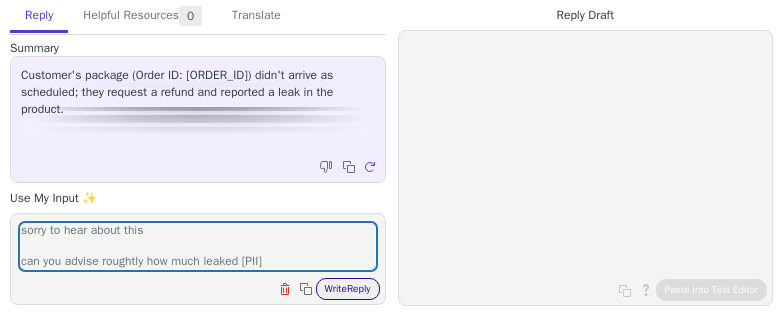click on "Write  Reply" at bounding box center (348, 289) 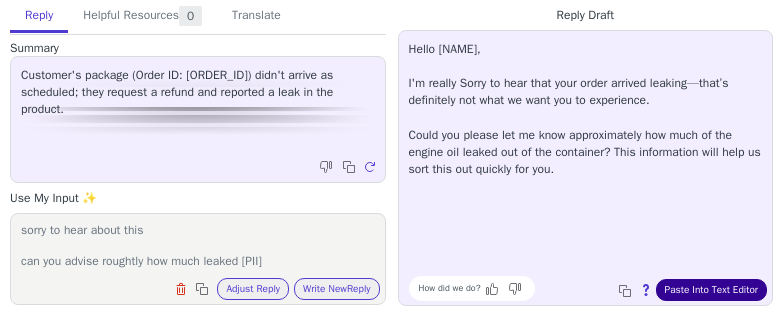 click on "Paste Into Text Editor" at bounding box center [711, 290] 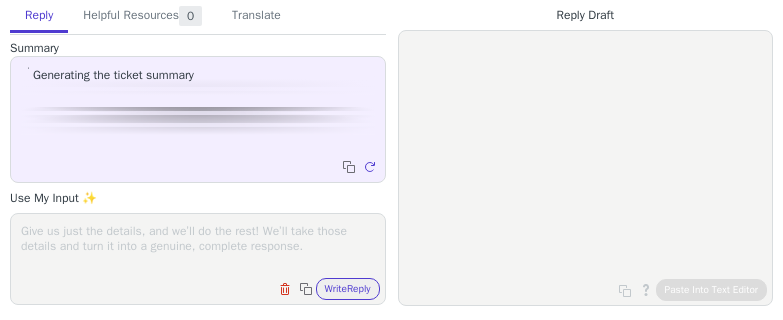 scroll, scrollTop: 0, scrollLeft: 0, axis: both 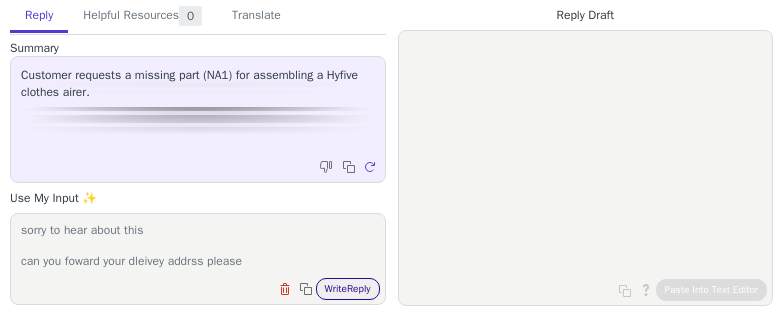 type on "sorry to hear about this
can you foward your dleivey addrss please" 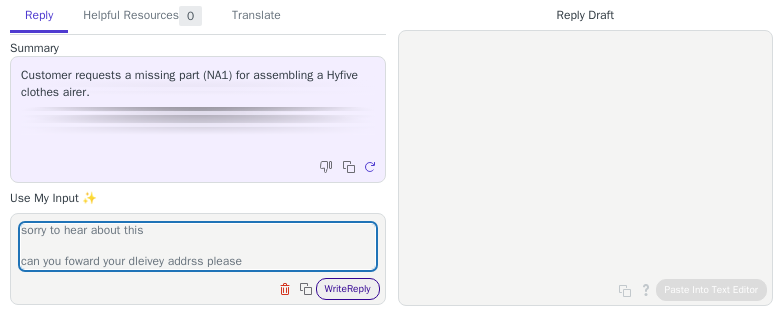 click on "Write  Reply" at bounding box center [348, 289] 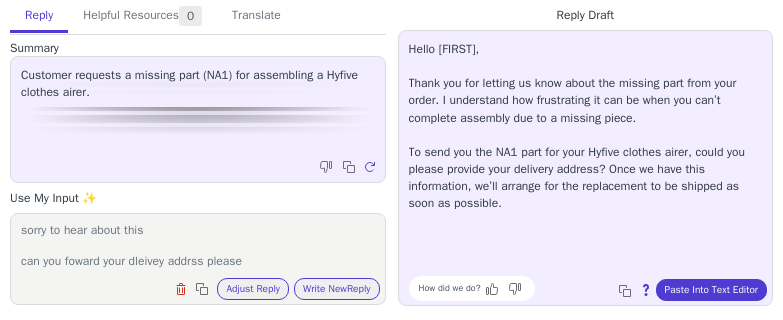 click on "Hello David, Thank you for letting us know about the missing part from your order. I understand how frustrating it can be when you can’t complete assembly due to a missing piece. To send you the NA1 part for your Hyfive clothes airer, could you please provide your delivery address? Once we have this information, we’ll arrange for the replacement to be shipped as soon as possible. How did we do?   Copy to clipboard About this reply Paste Into Text Editor" at bounding box center [586, 168] 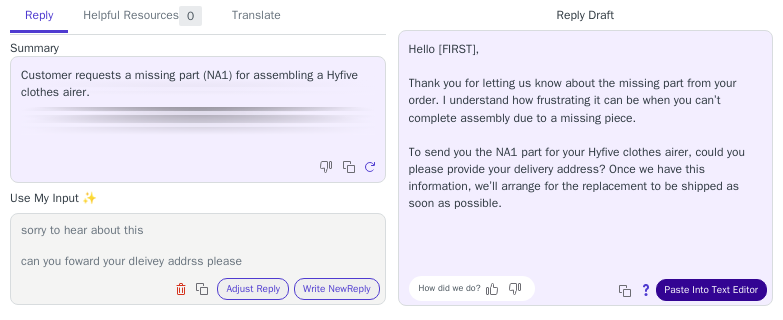 click on "Paste Into Text Editor" at bounding box center [711, 290] 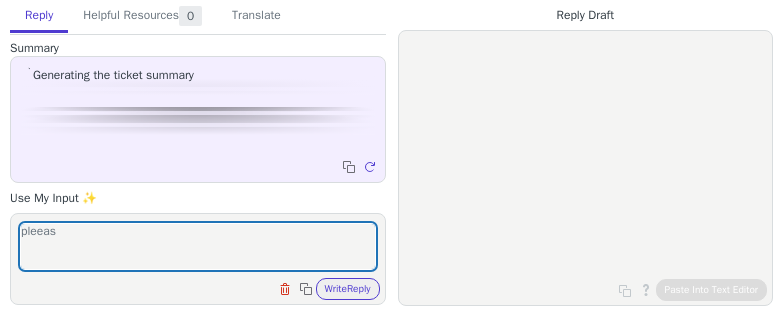 scroll, scrollTop: 0, scrollLeft: 0, axis: both 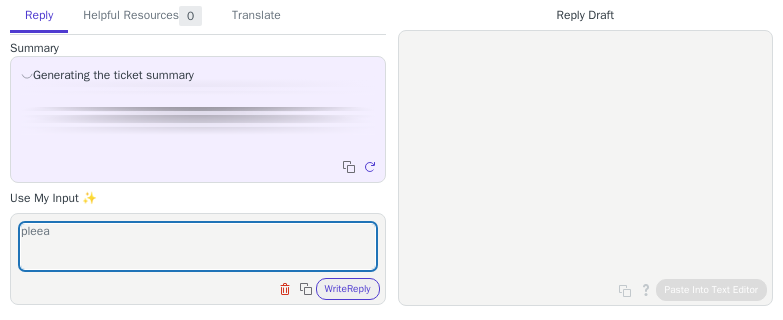 type on "plee" 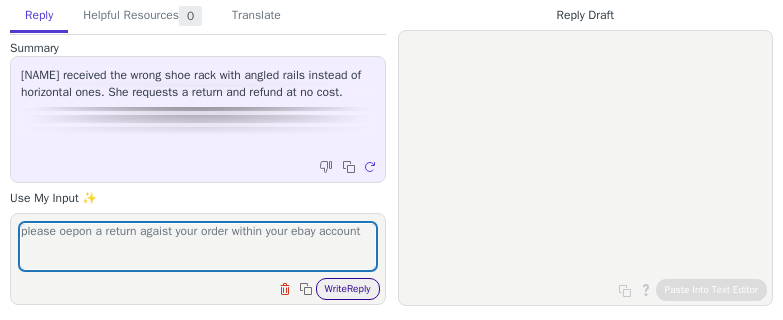 type on "please oepon a return agaist your order within your ebay account" 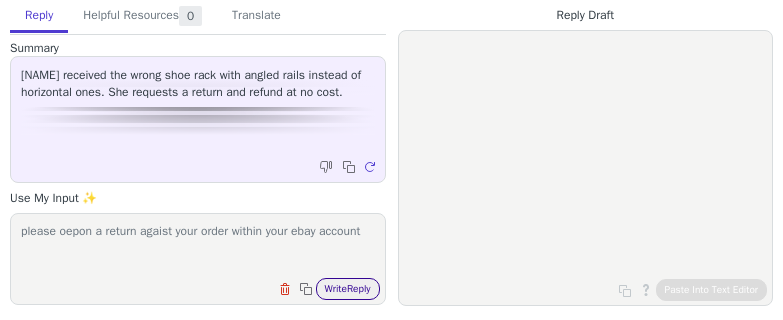 click on "Write  Reply" at bounding box center (348, 289) 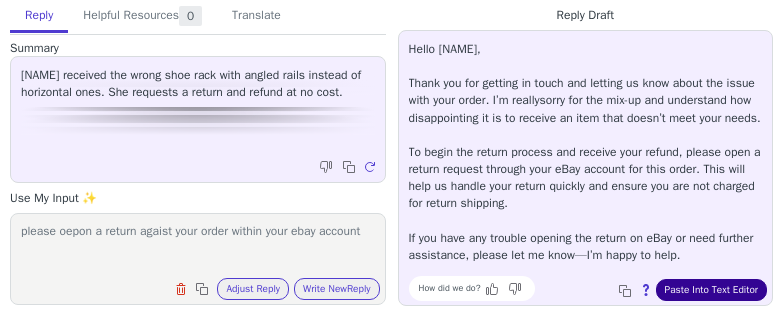 click on "Paste Into Text Editor" at bounding box center [711, 290] 